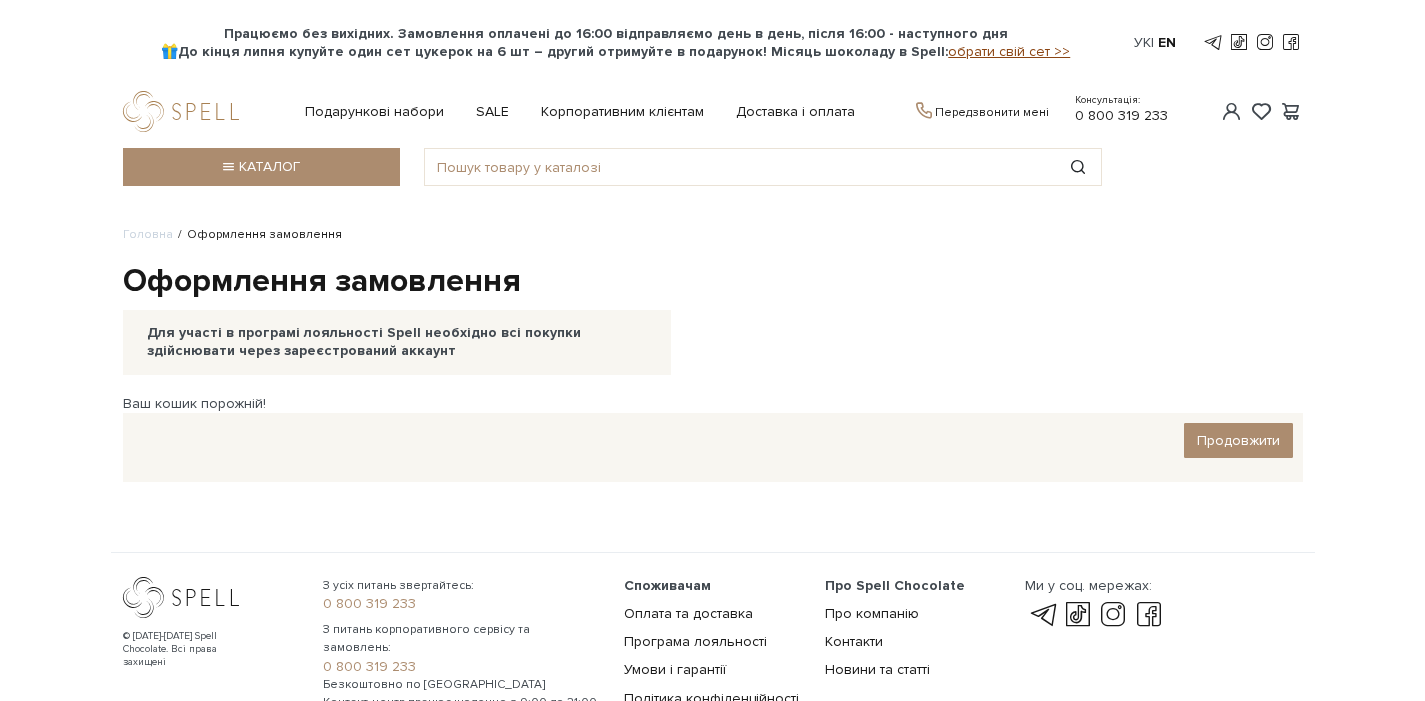 scroll, scrollTop: 0, scrollLeft: 0, axis: both 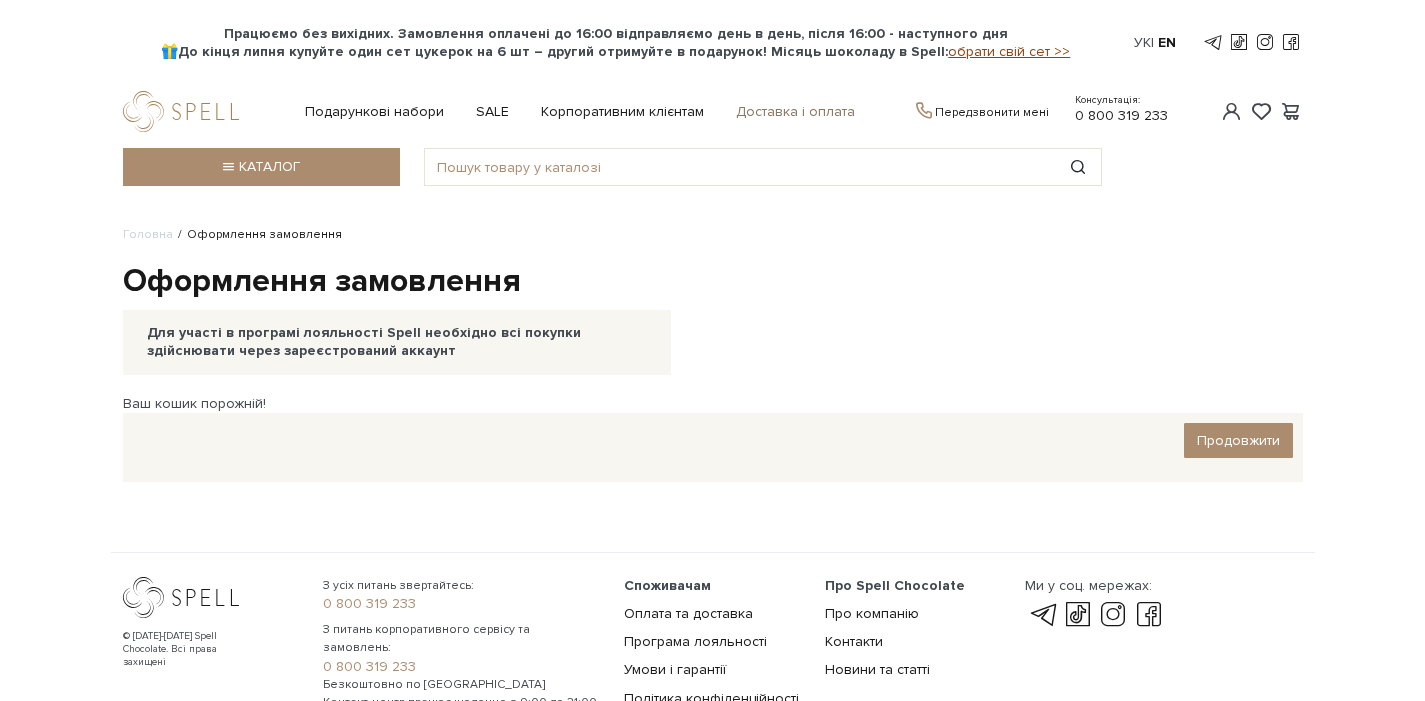 click on "Доставка і оплата" at bounding box center [795, 112] 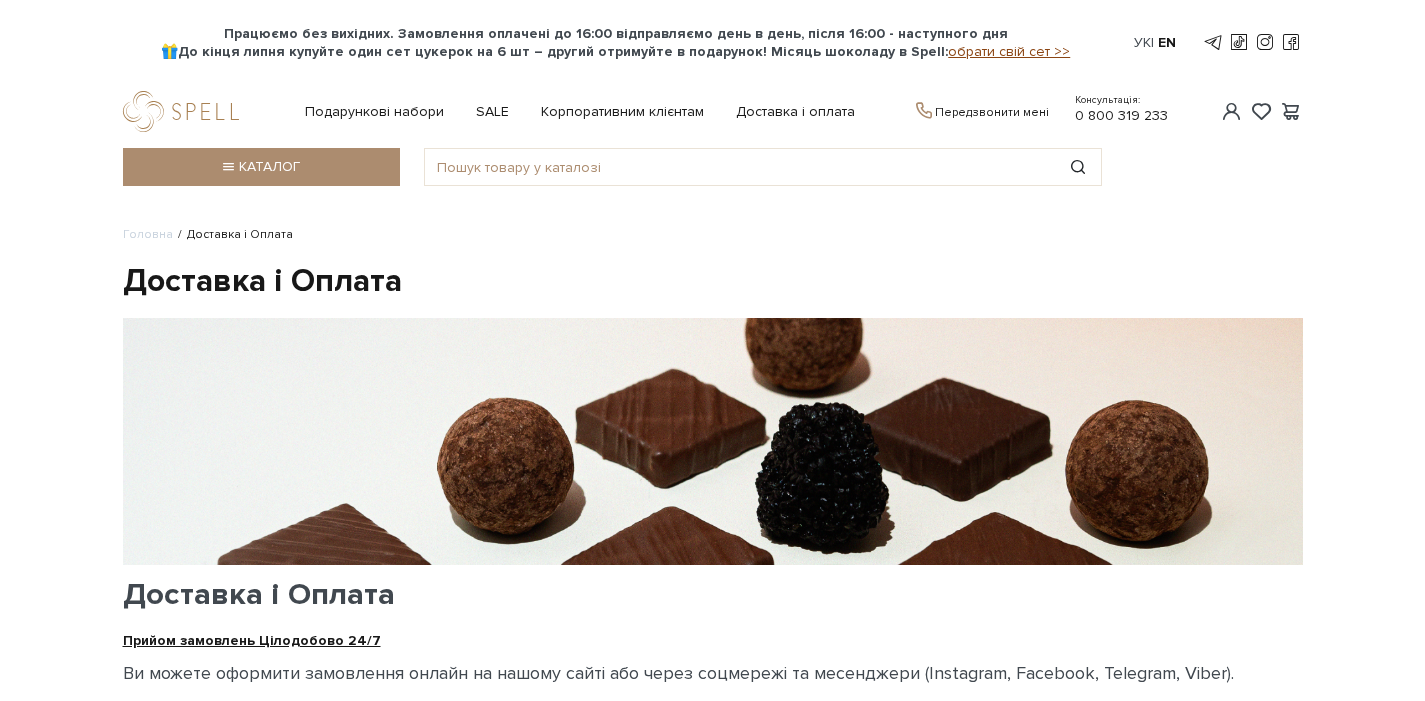 scroll, scrollTop: 0, scrollLeft: 0, axis: both 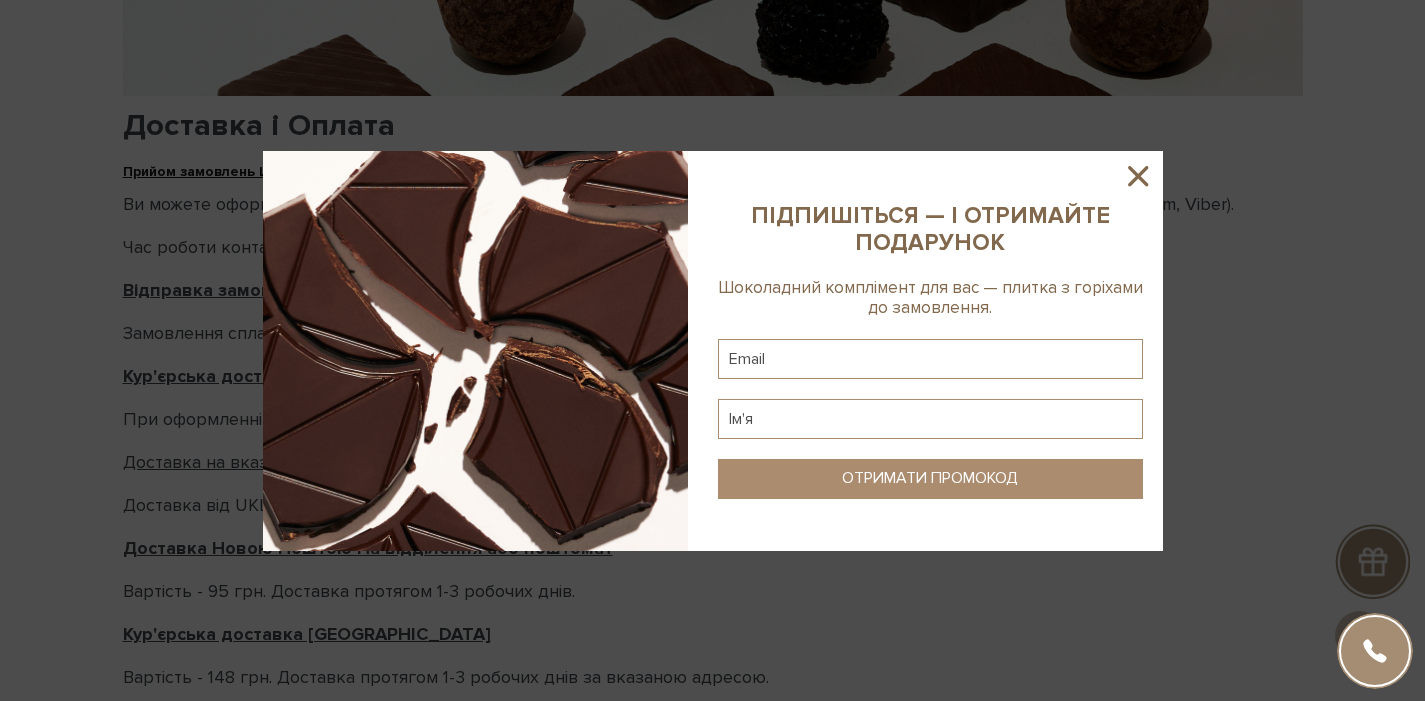 click 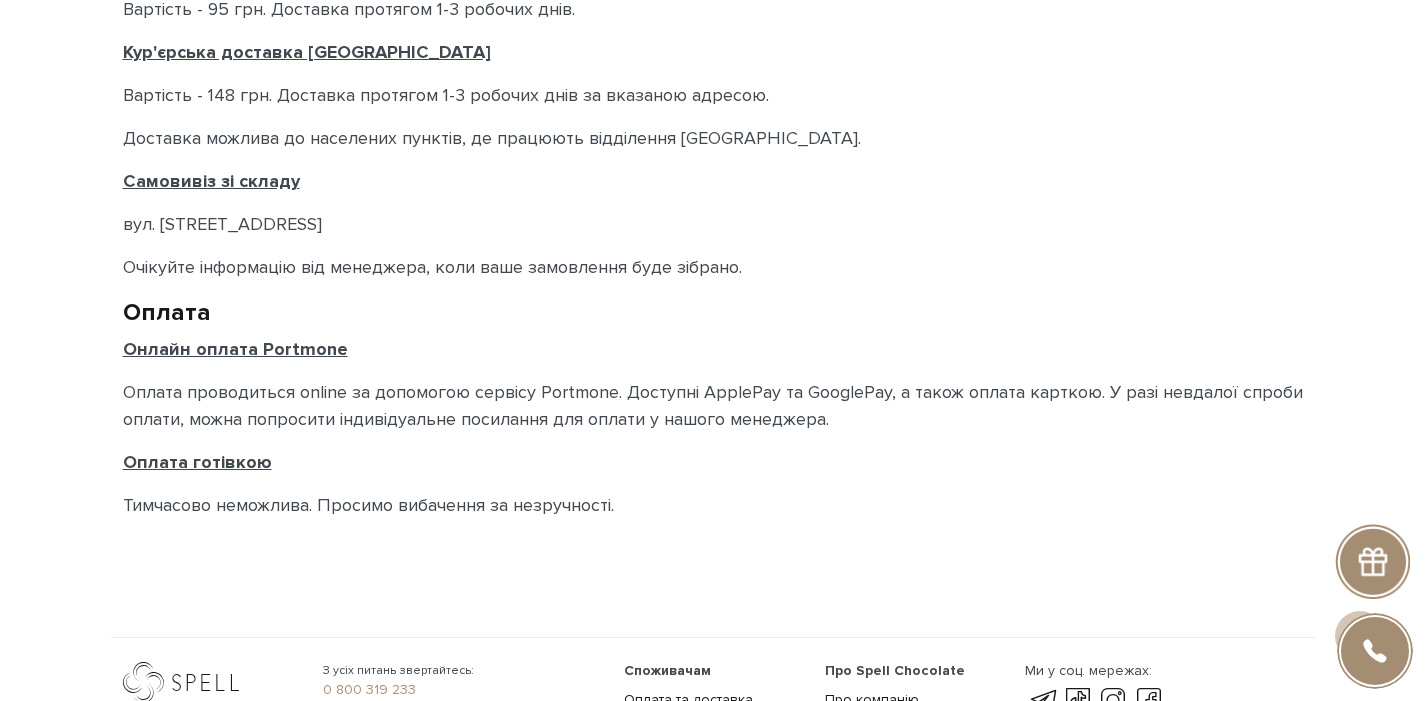 scroll, scrollTop: 1064, scrollLeft: 0, axis: vertical 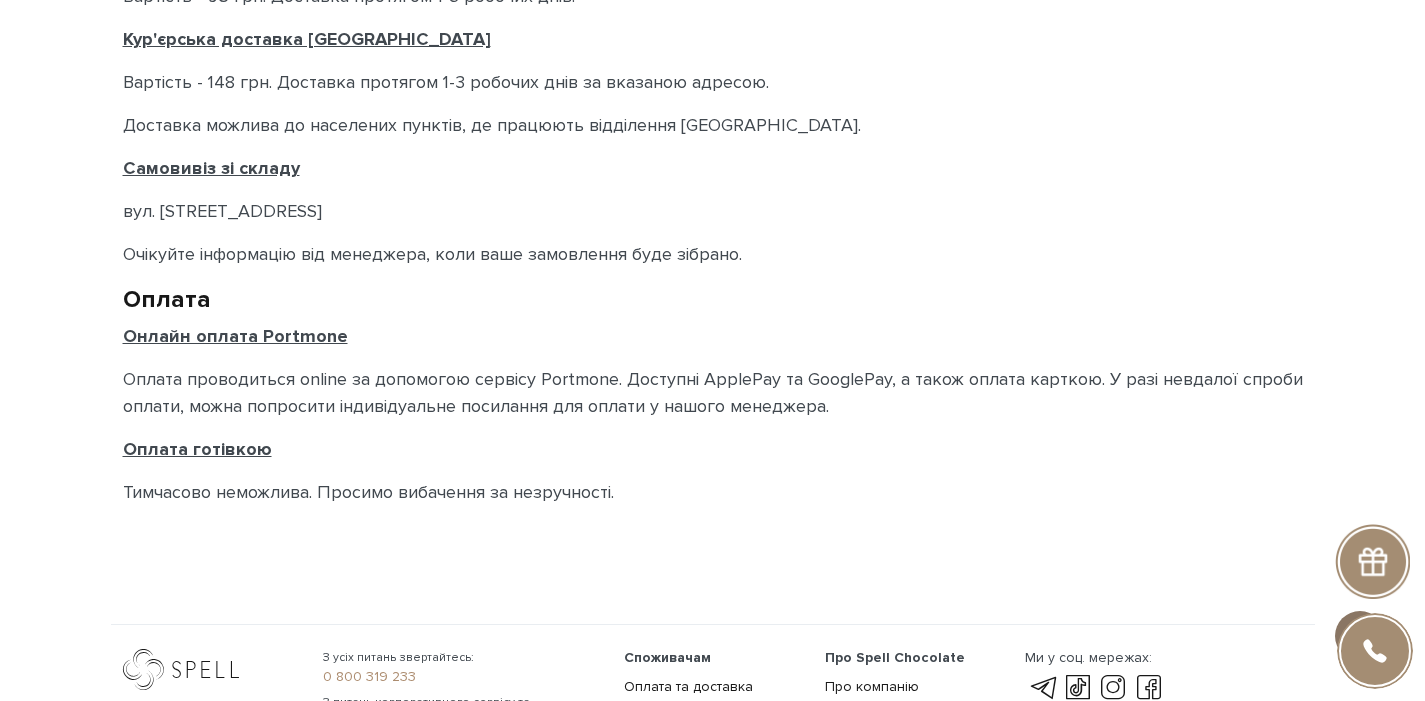 click at bounding box center (1375, 651) 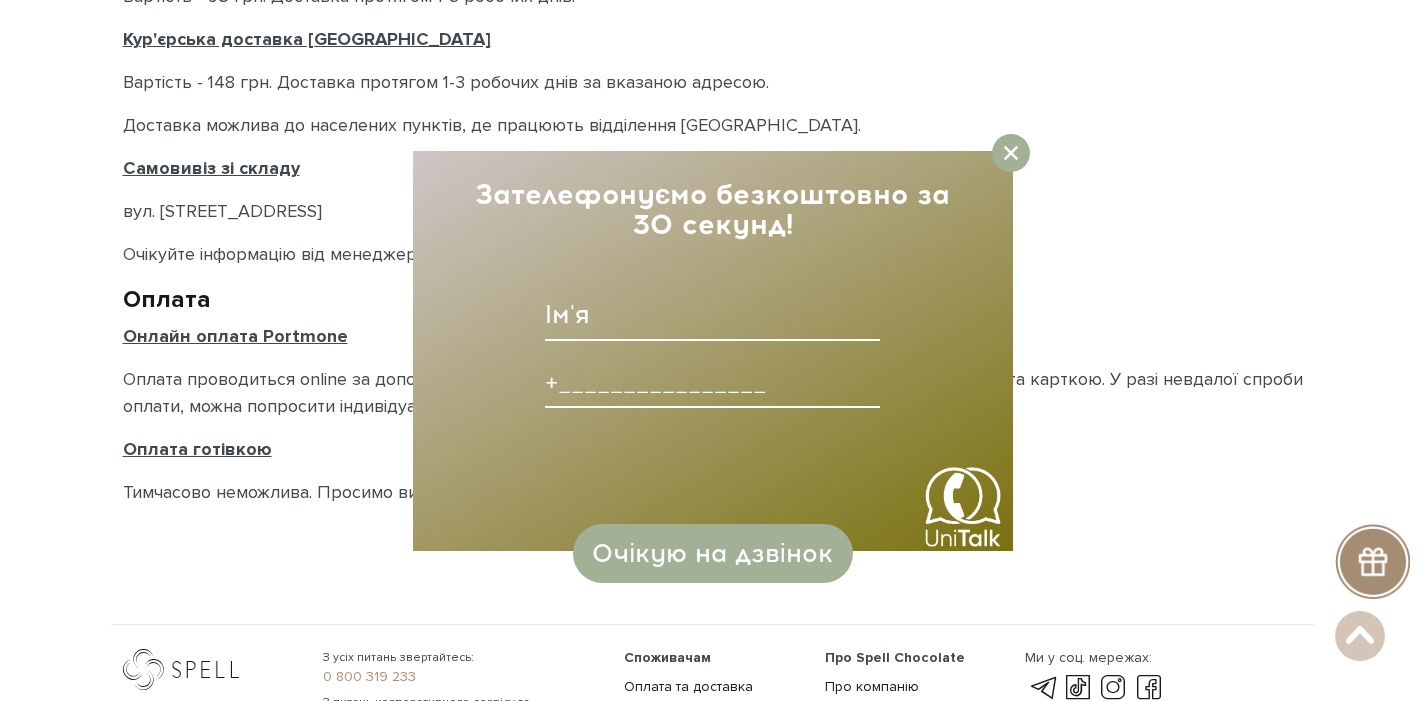 type 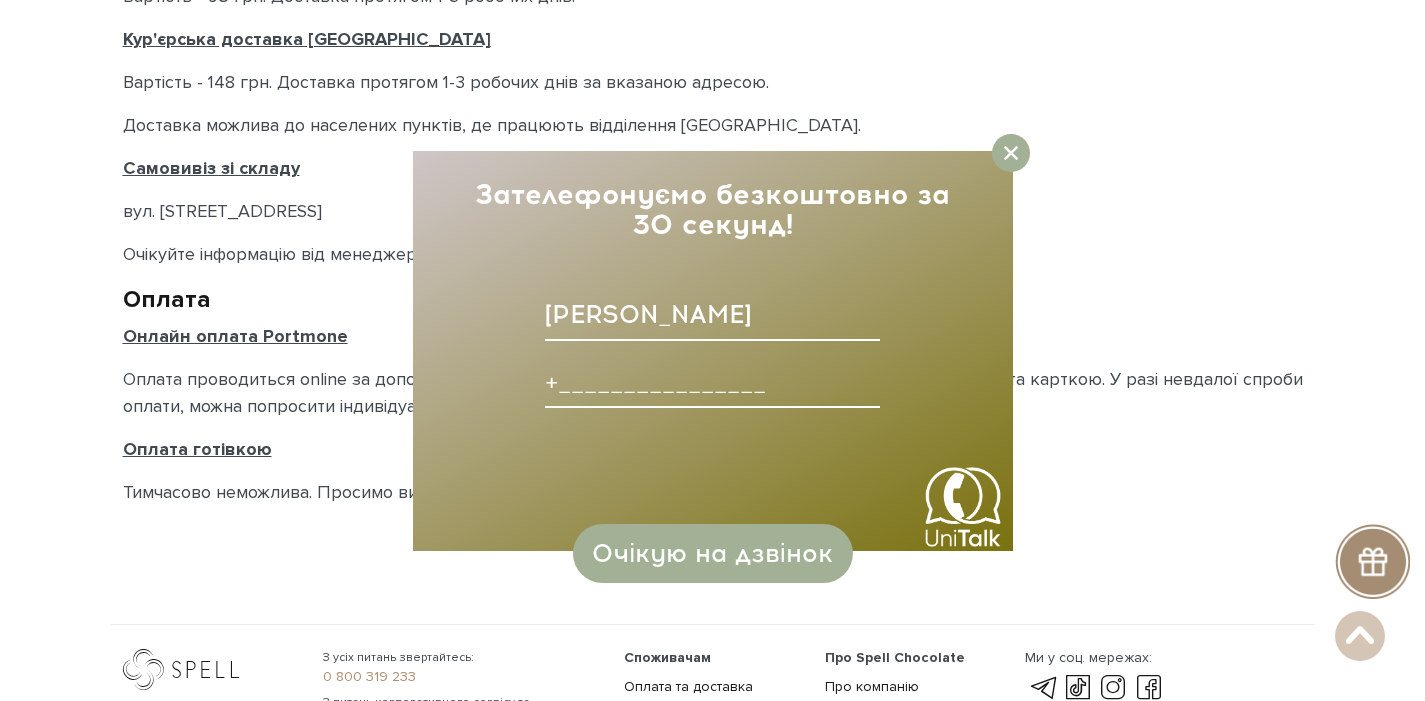 click at bounding box center [712, 382] 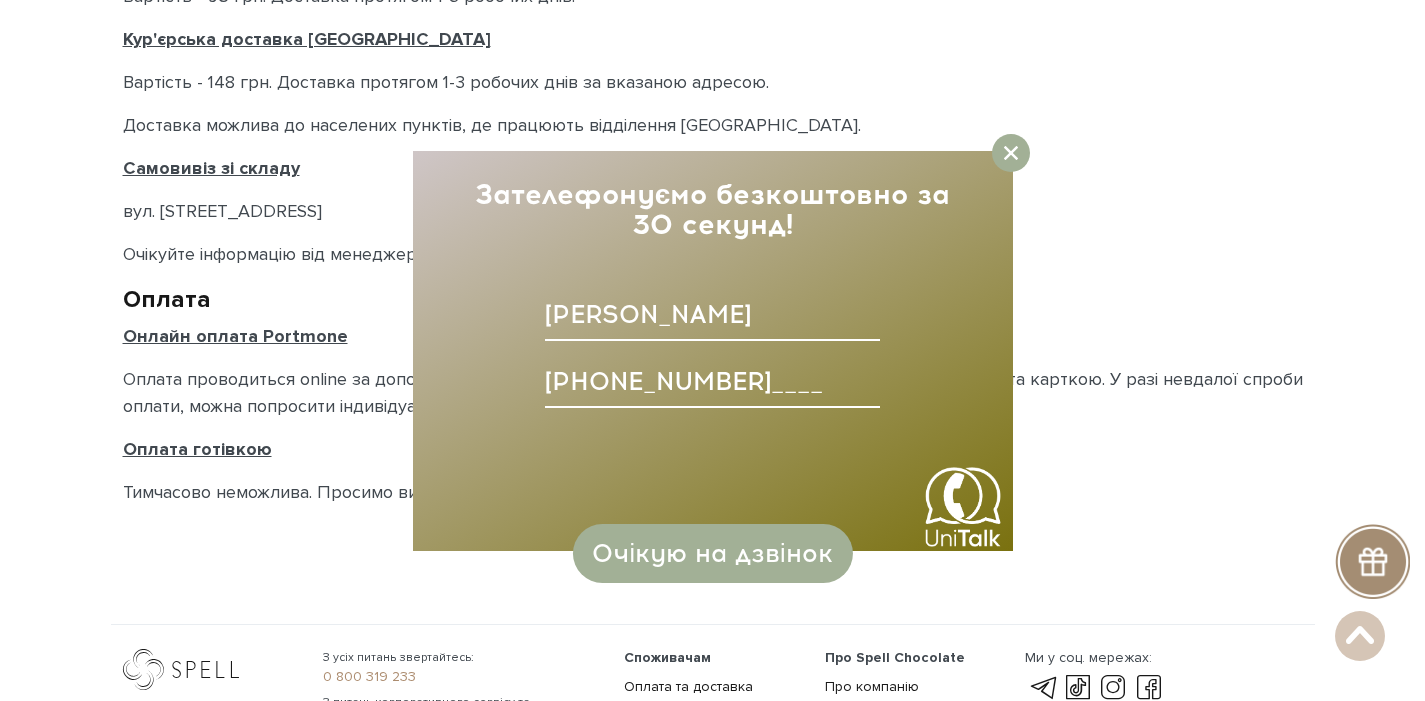 type on "+380667468145____" 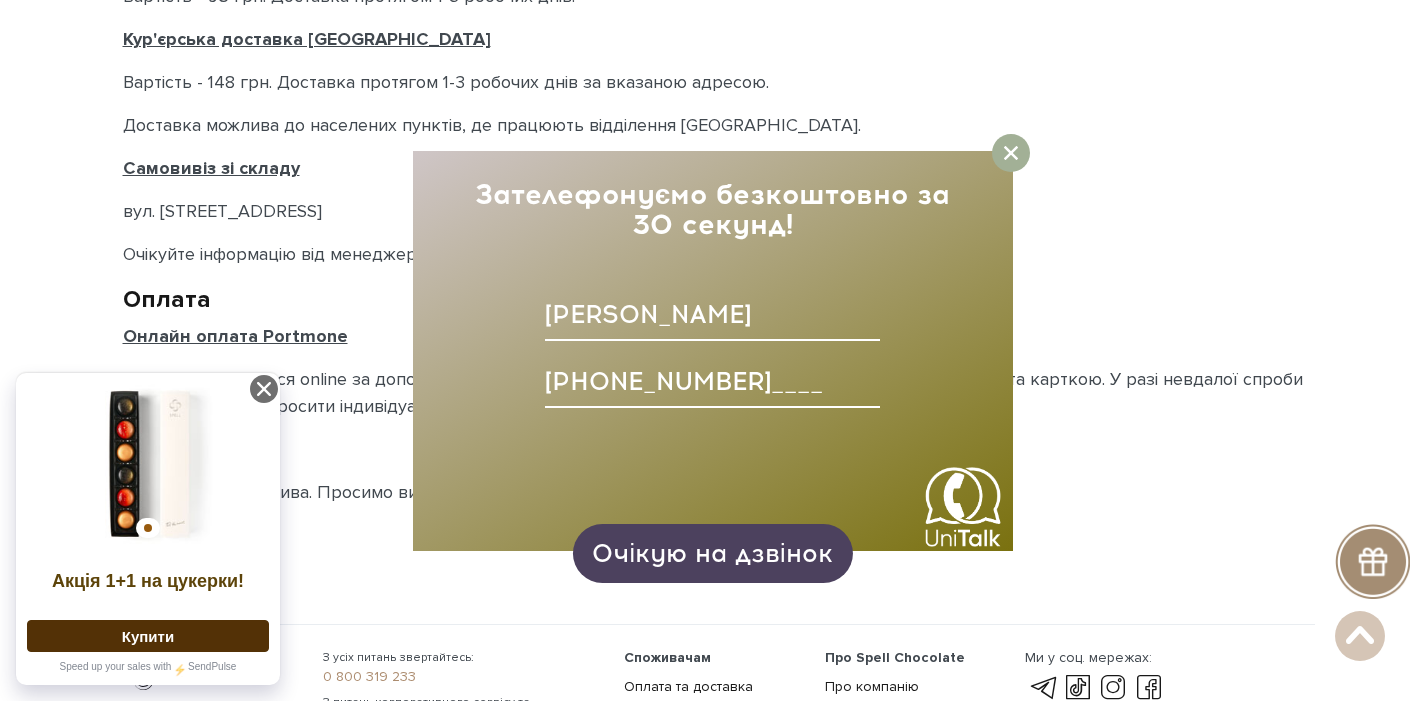 click on "Очікую на дзвінок" at bounding box center (712, 553) 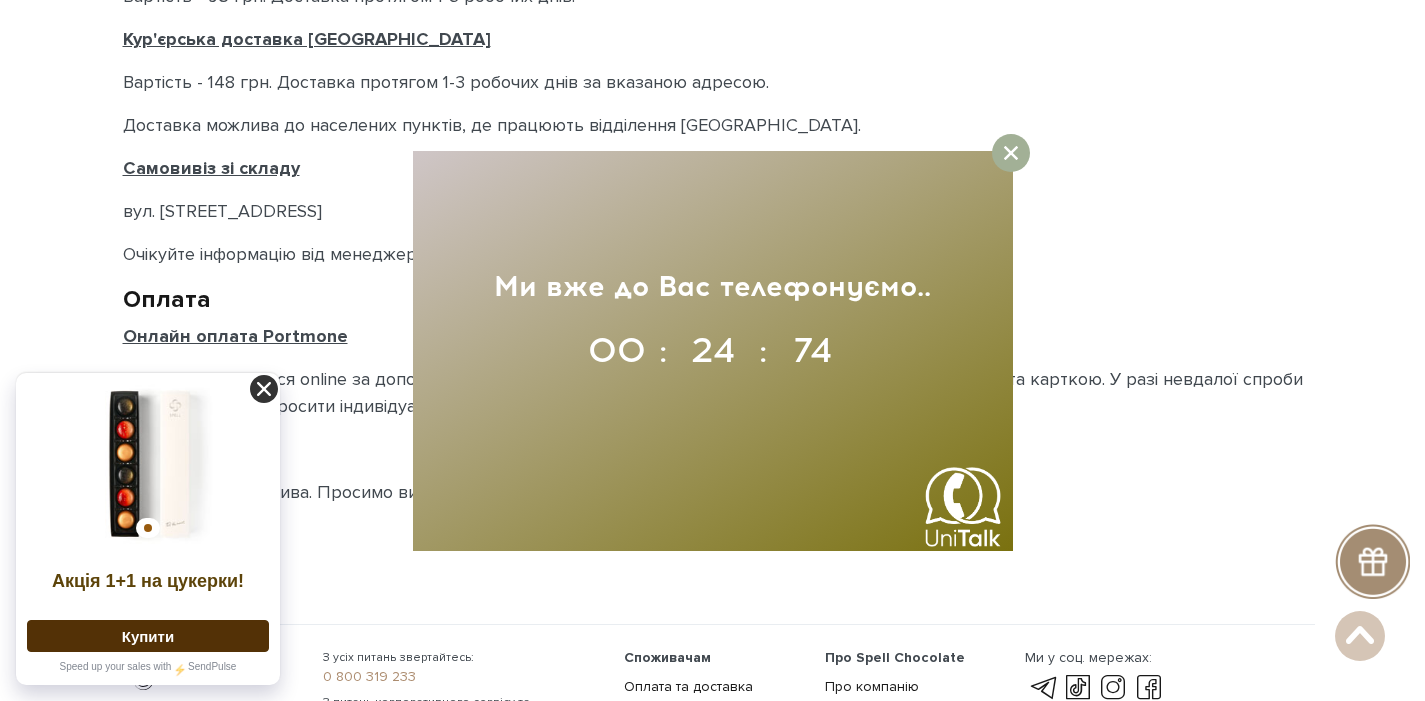click 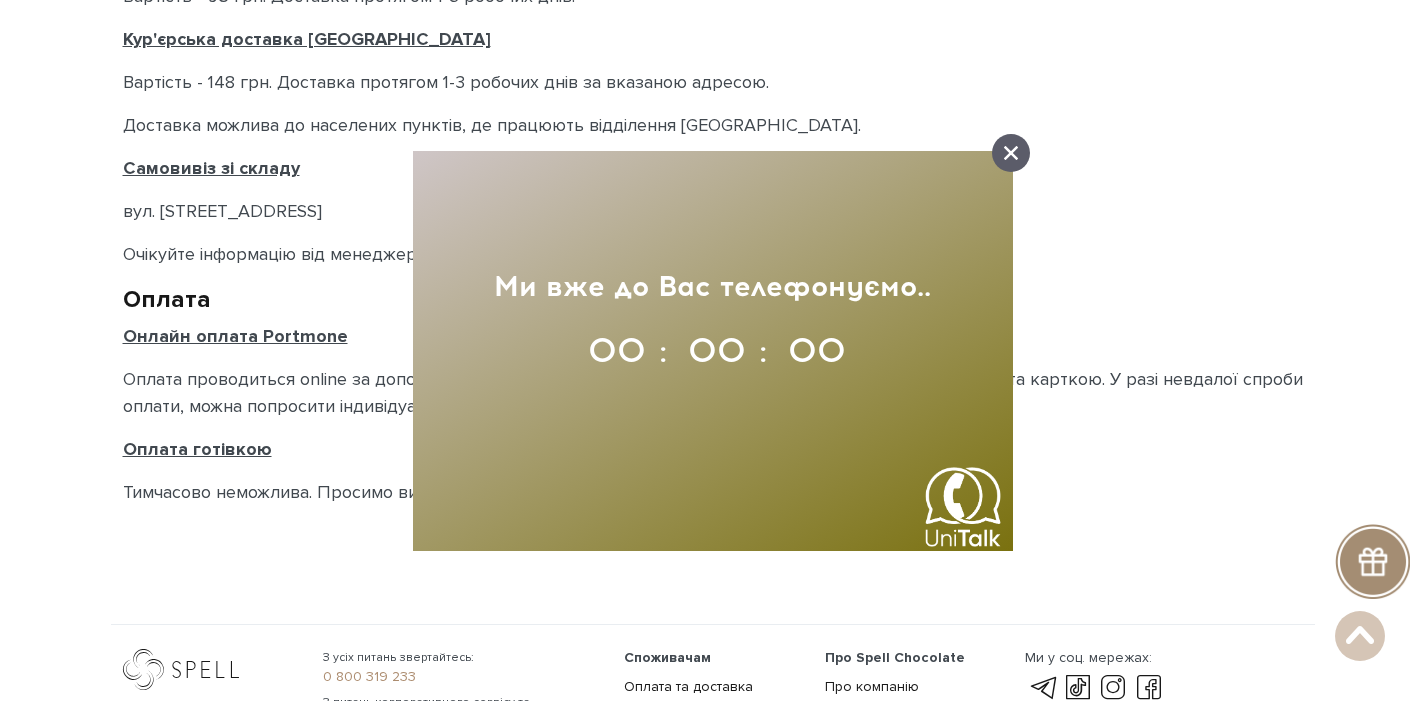 click 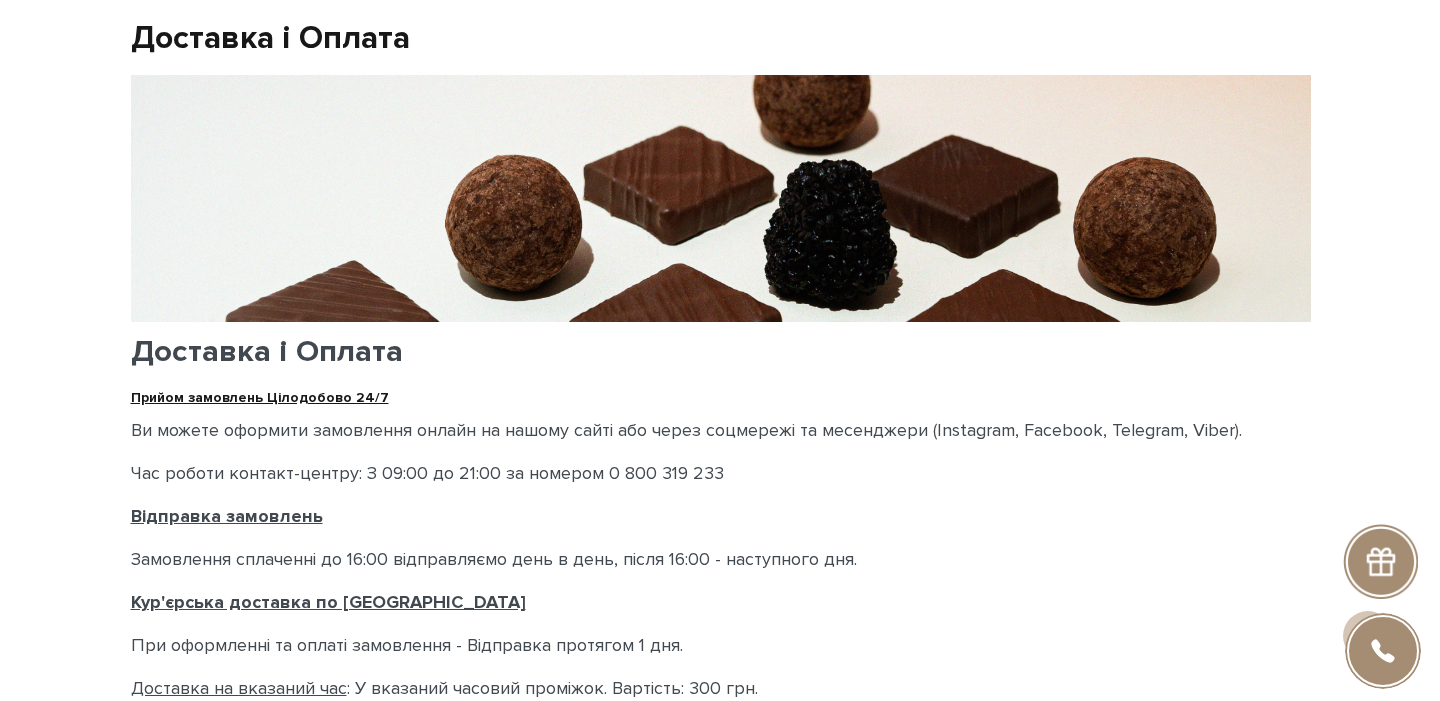 scroll, scrollTop: 0, scrollLeft: 0, axis: both 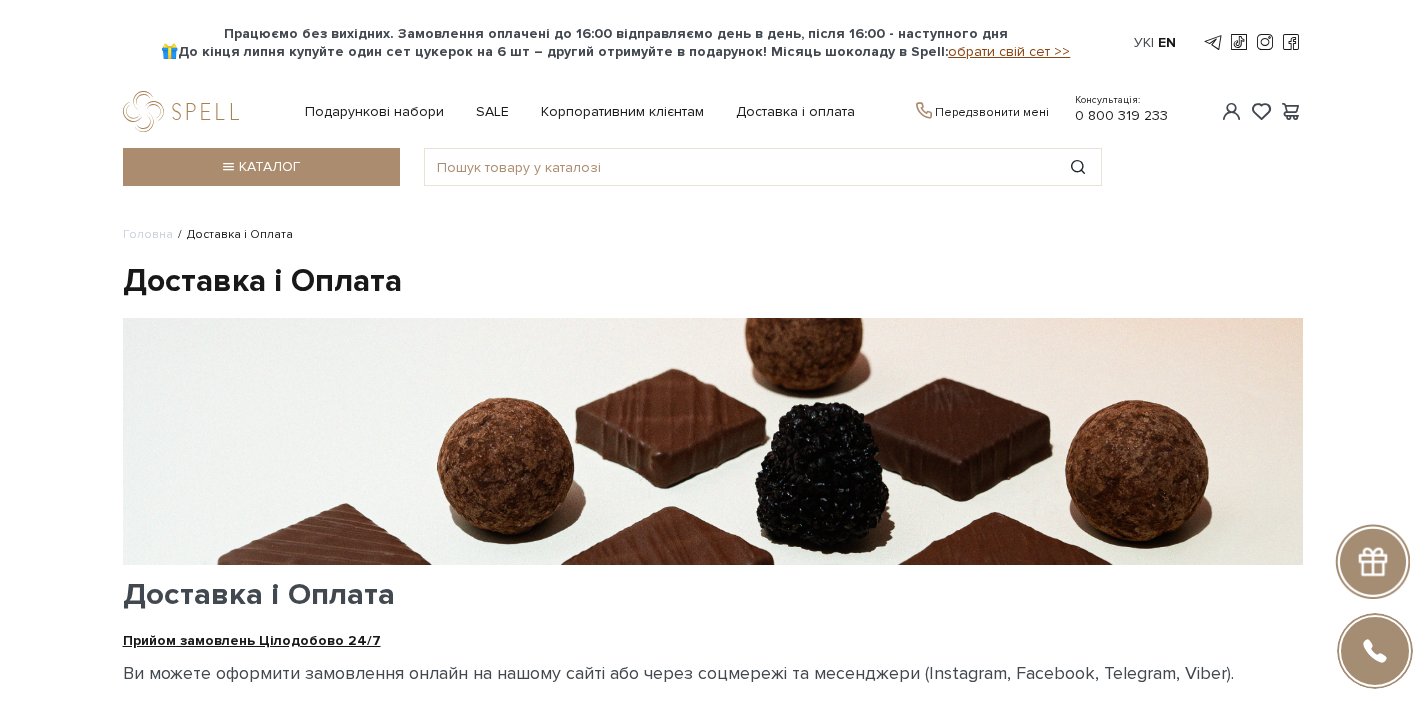 click at bounding box center [1231, 111] 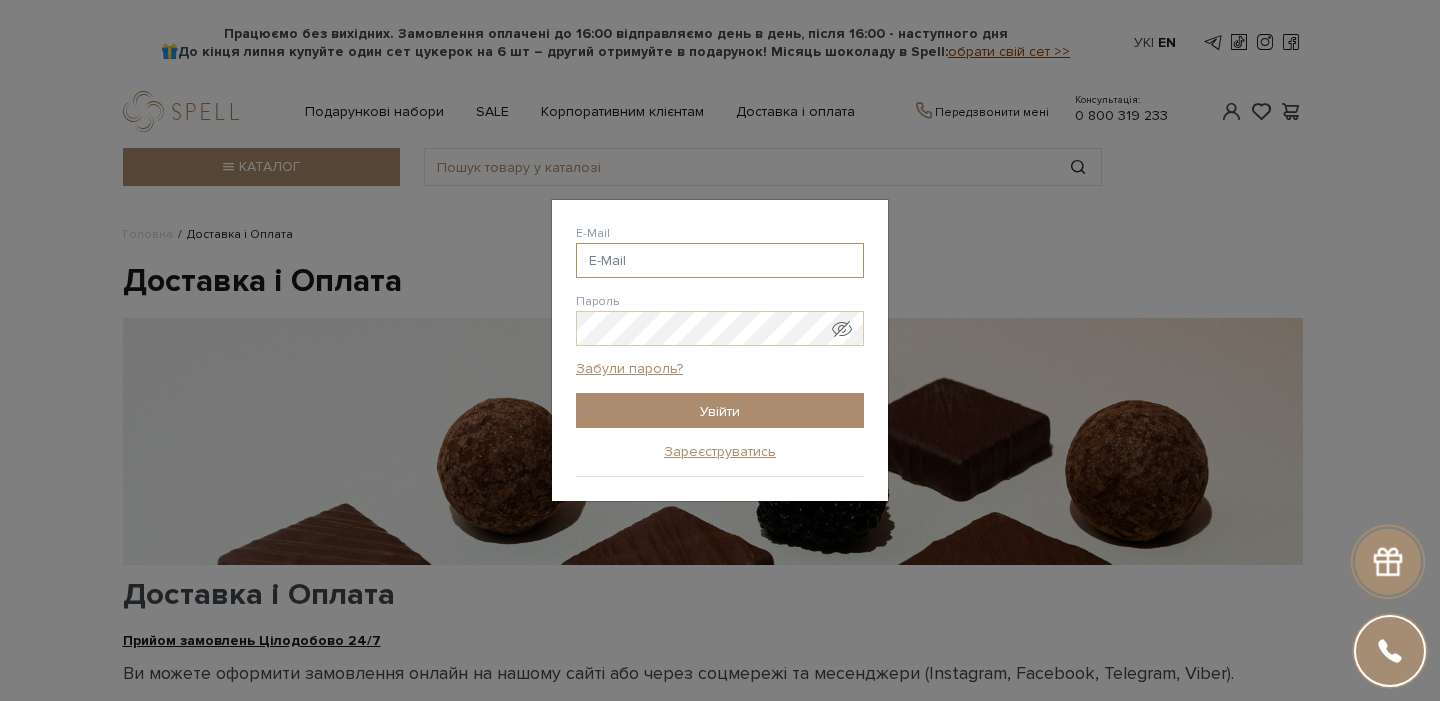 click on "E-Mail" at bounding box center (720, 260) 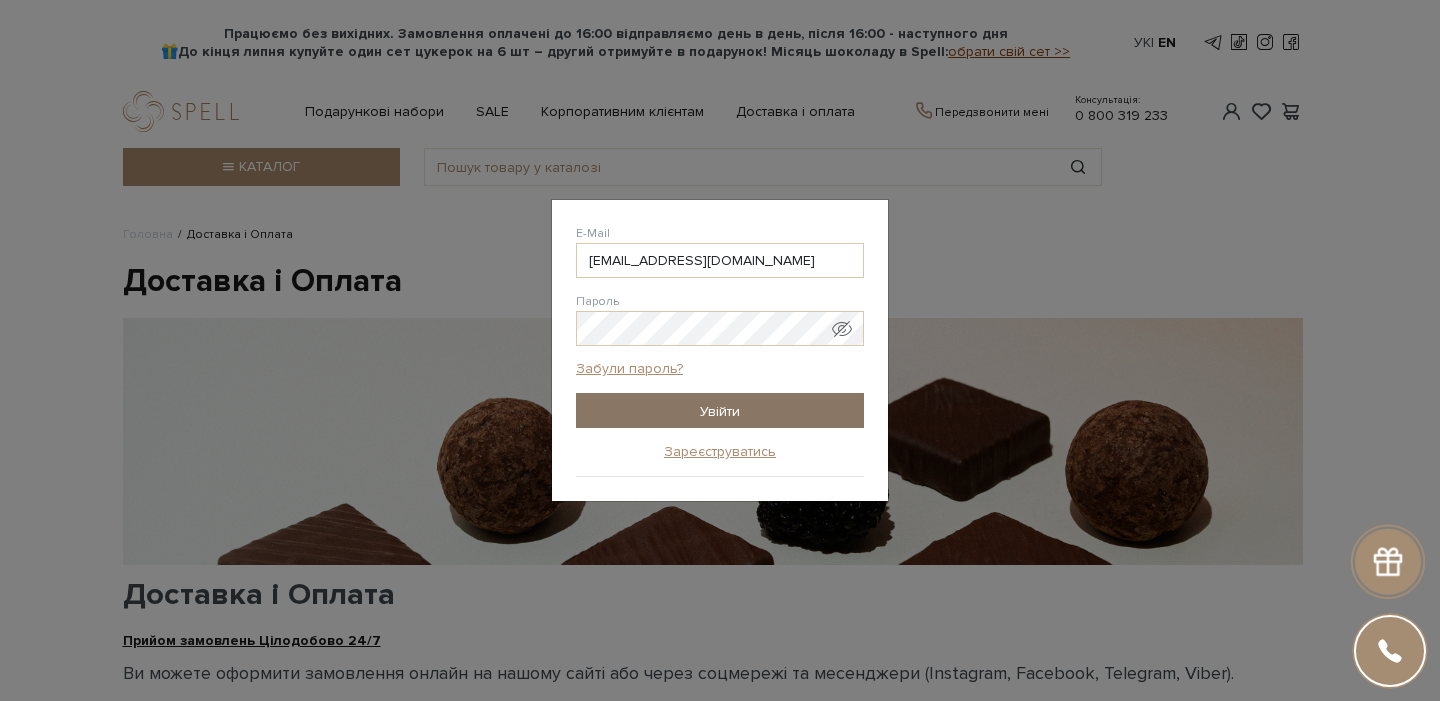 click on "Увійти" at bounding box center [720, 410] 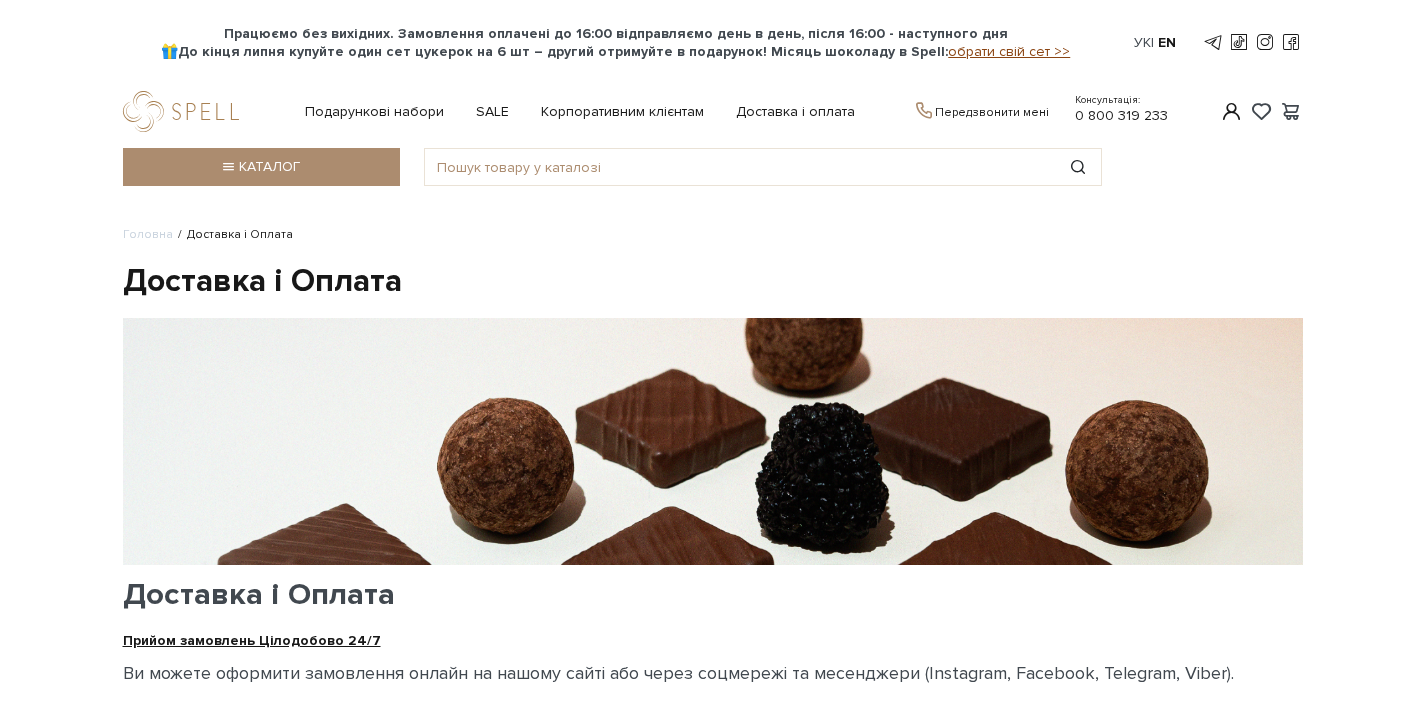 scroll, scrollTop: 0, scrollLeft: 0, axis: both 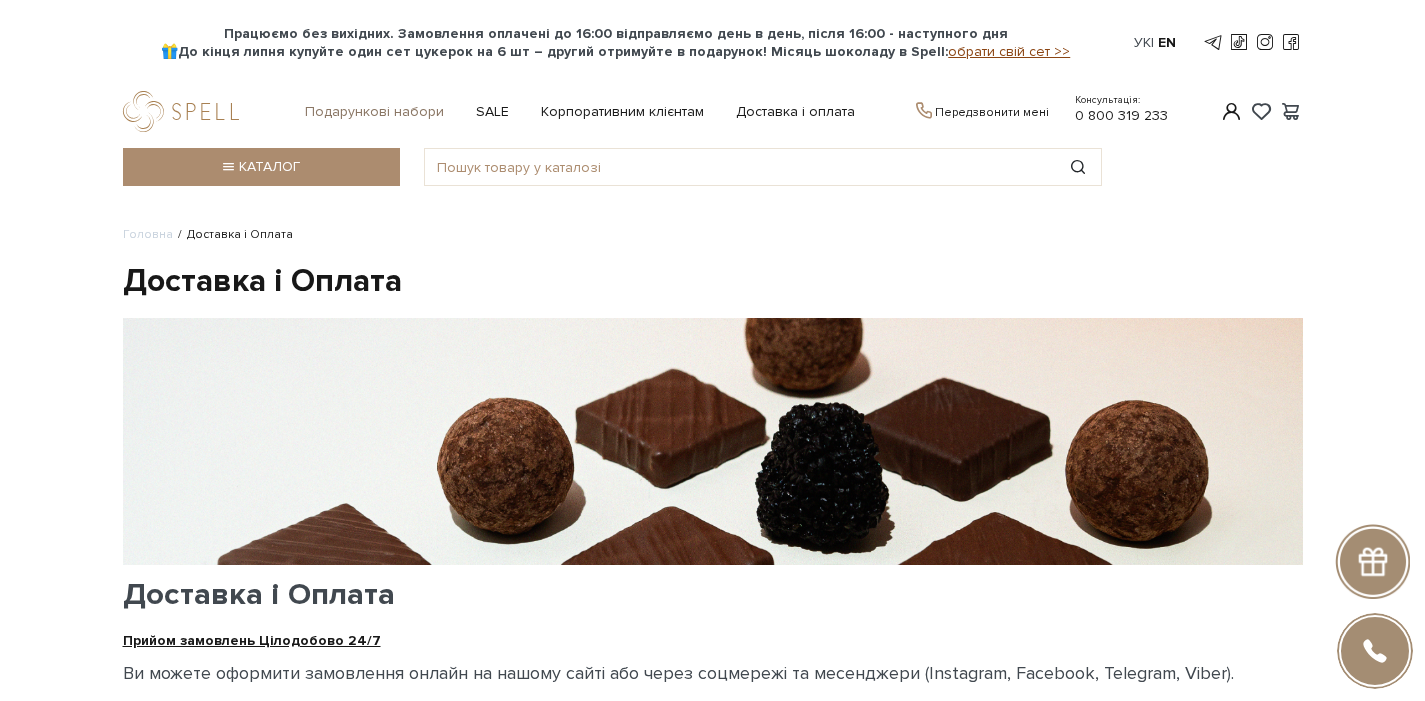 click on "Подарункові набори" at bounding box center [374, 112] 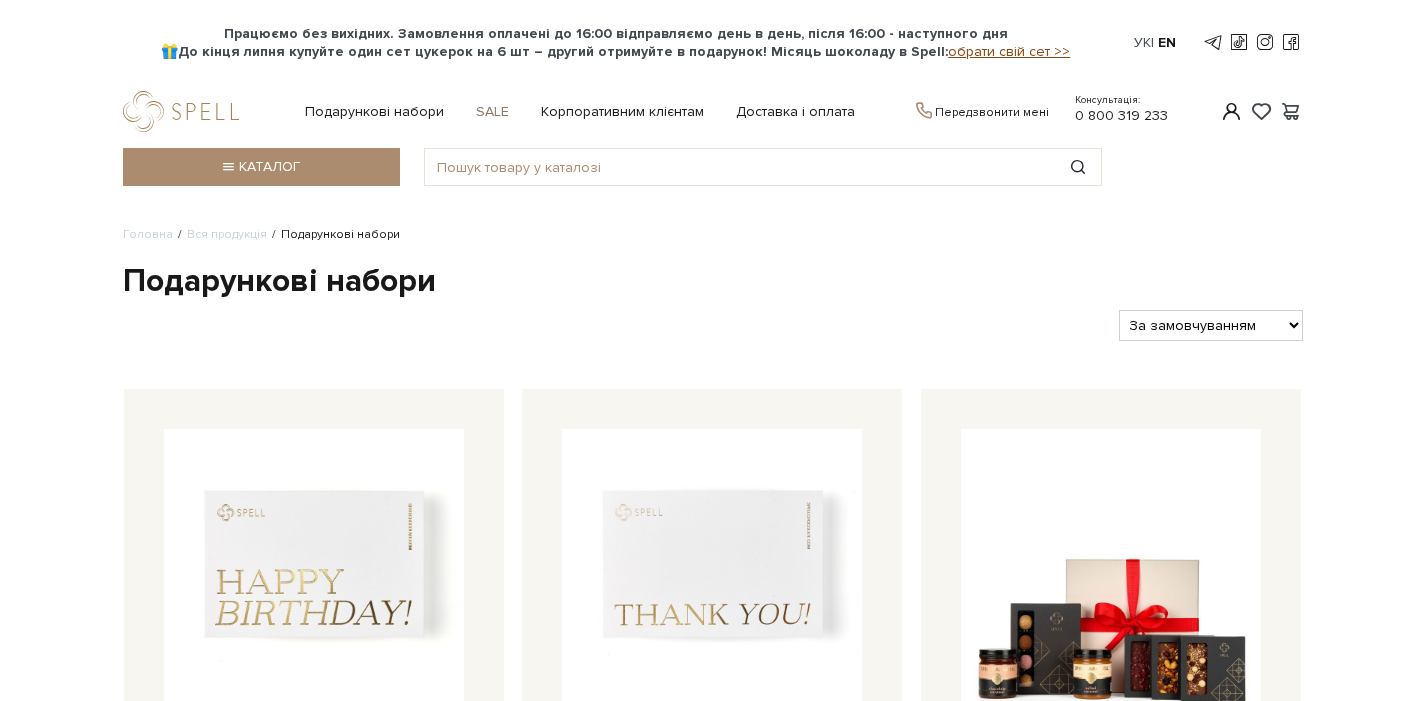 scroll, scrollTop: 0, scrollLeft: 0, axis: both 